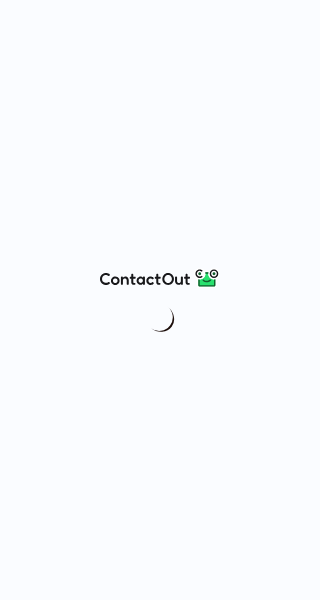 scroll, scrollTop: 0, scrollLeft: 0, axis: both 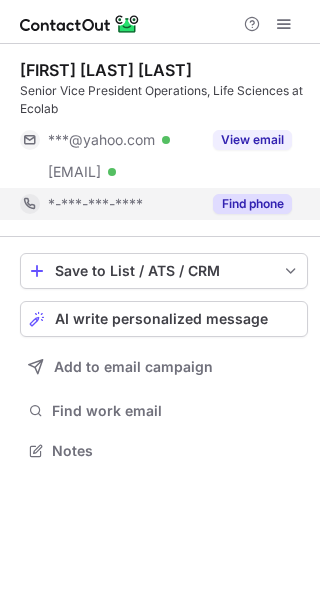 click on "Find phone" at bounding box center [246, 204] 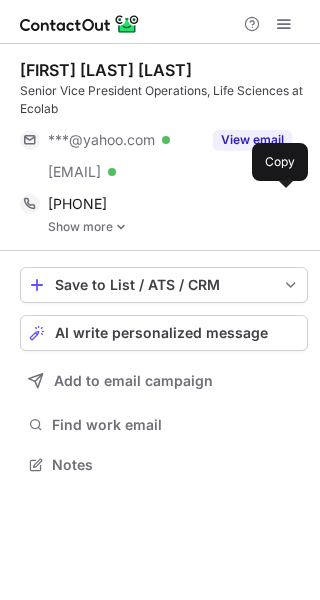 scroll, scrollTop: 10, scrollLeft: 10, axis: both 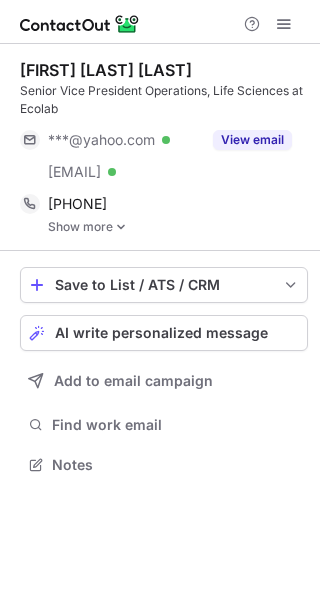 click on "Show more" at bounding box center [178, 227] 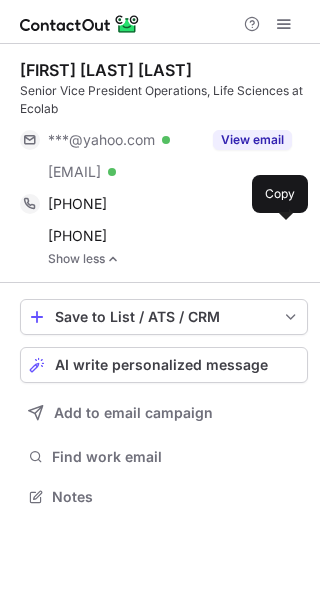scroll, scrollTop: 10, scrollLeft: 10, axis: both 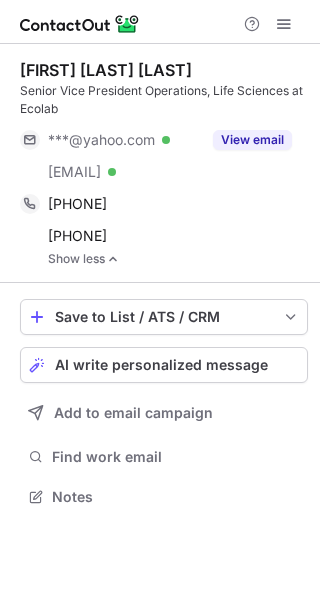 click on "Show less" at bounding box center [178, 259] 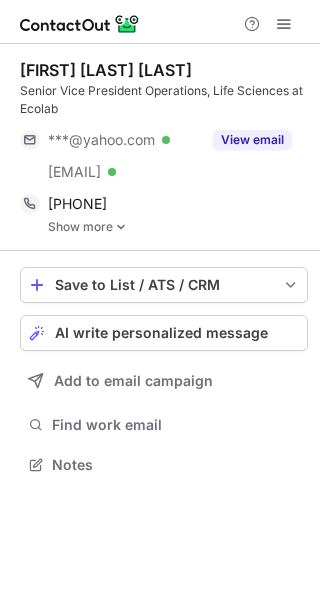 click on "Show more" at bounding box center (178, 227) 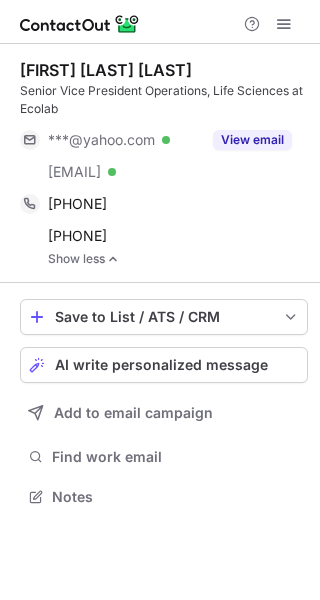 scroll, scrollTop: 10, scrollLeft: 10, axis: both 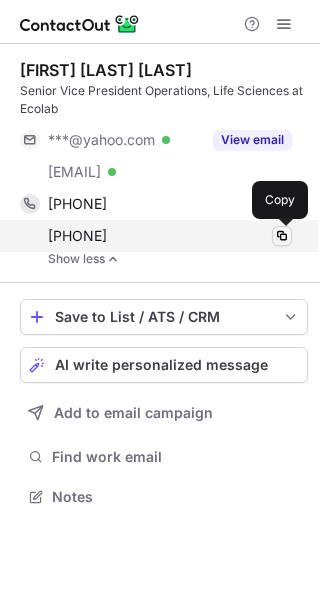 click at bounding box center [282, 236] 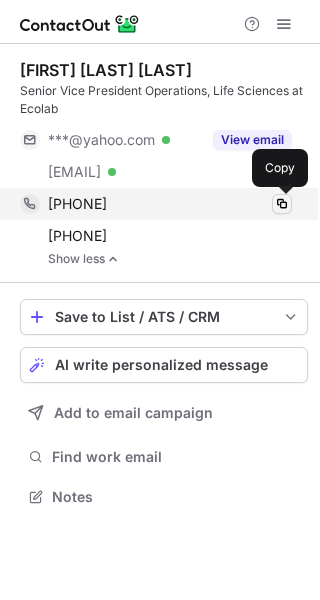 click at bounding box center (282, 204) 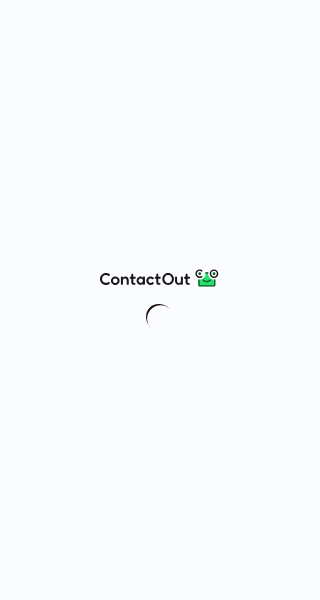 scroll, scrollTop: 0, scrollLeft: 0, axis: both 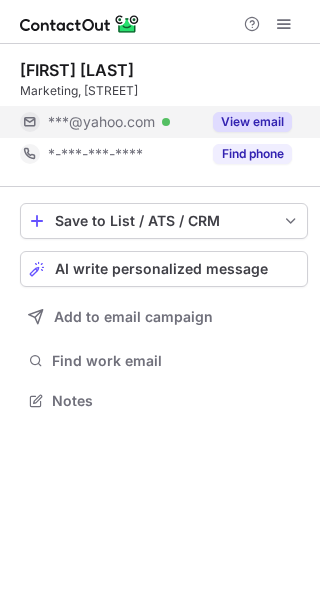 click on "View email" at bounding box center (252, 122) 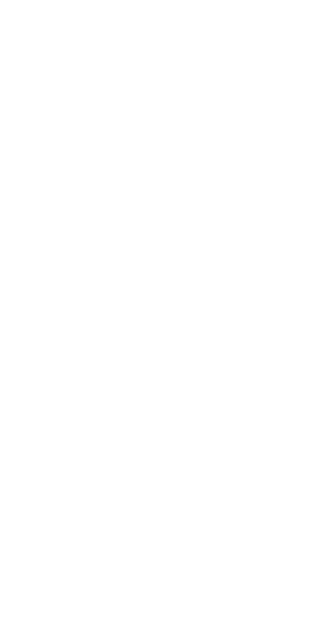 scroll, scrollTop: 0, scrollLeft: 0, axis: both 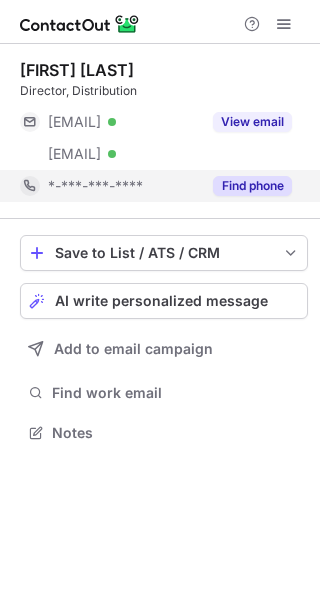 click on "Find phone" at bounding box center [252, 186] 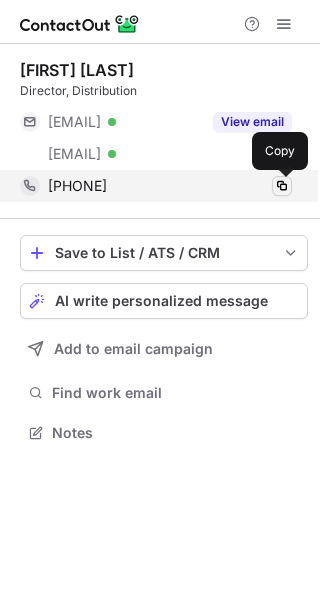 click at bounding box center [282, 186] 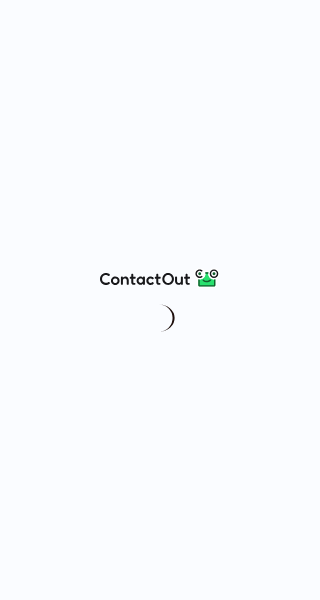 scroll, scrollTop: 0, scrollLeft: 0, axis: both 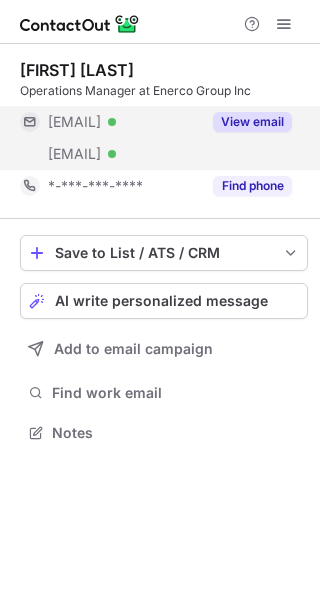 click on "View email" at bounding box center [252, 122] 